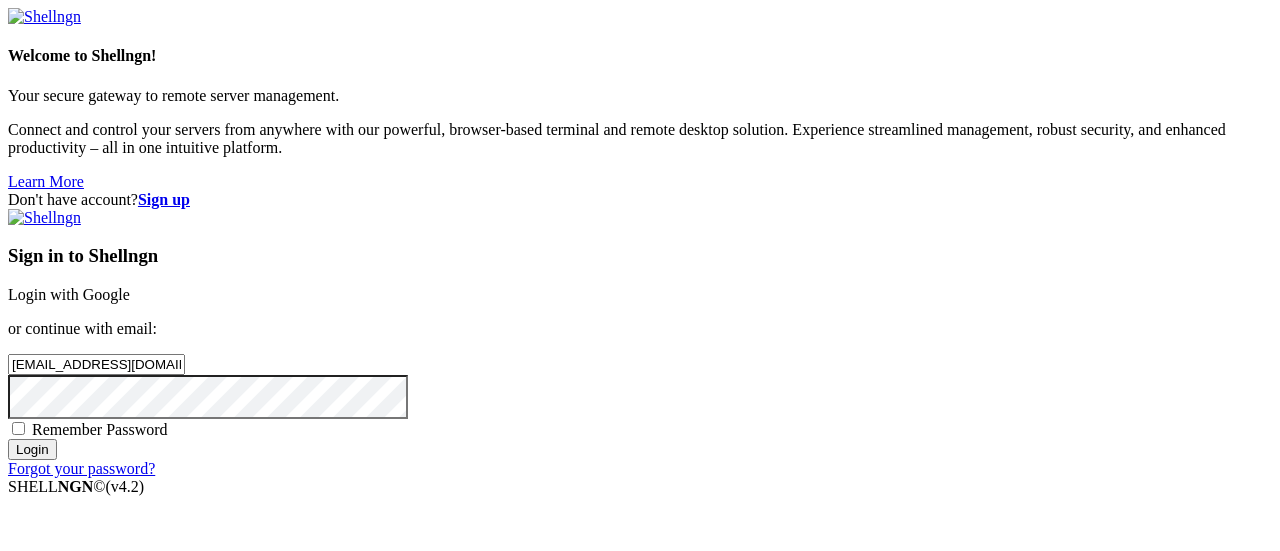 scroll, scrollTop: 0, scrollLeft: 0, axis: both 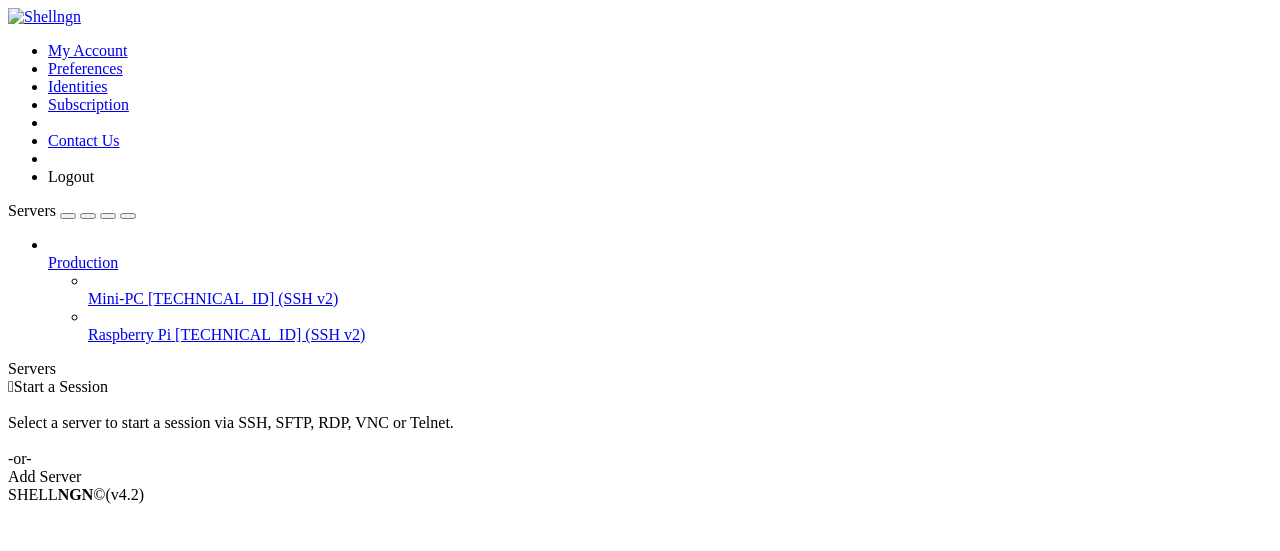 click on "Mini-PC" at bounding box center (116, 298) 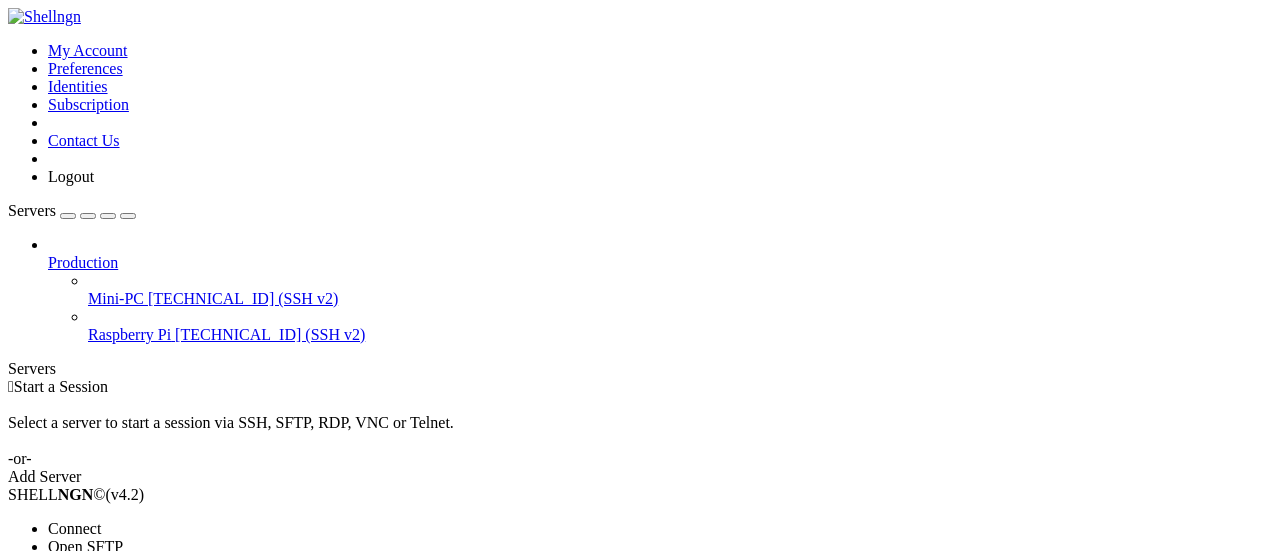 click on "Connect" at bounding box center [74, 528] 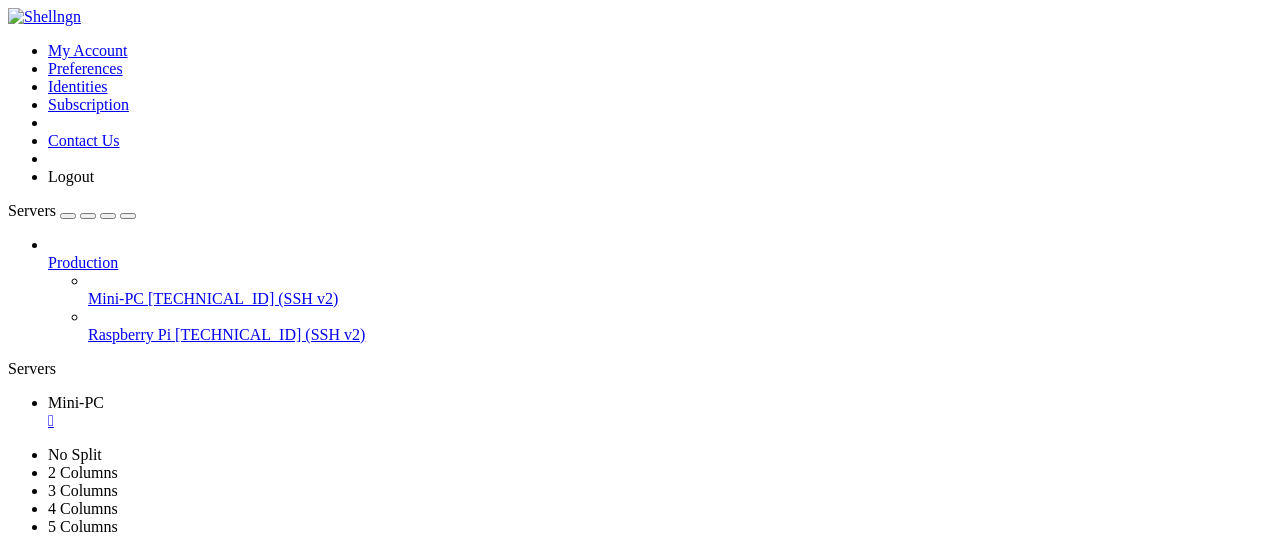 scroll, scrollTop: 0, scrollLeft: 0, axis: both 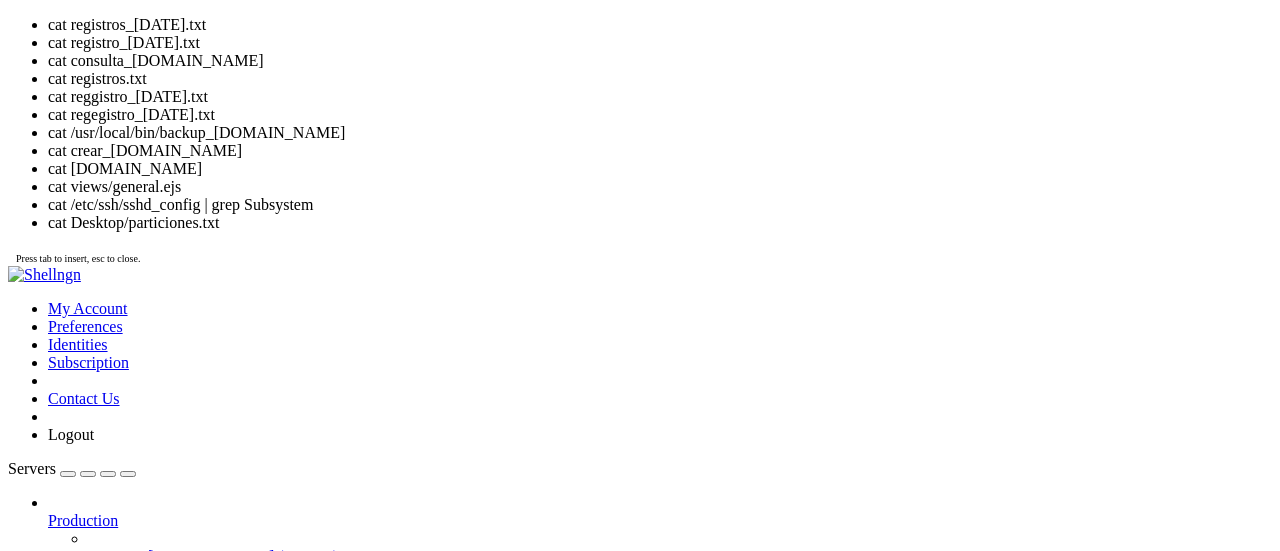 click on "Consulta exitosa. Resultado [PERSON_NAME] en: registros_[DATE].txt" 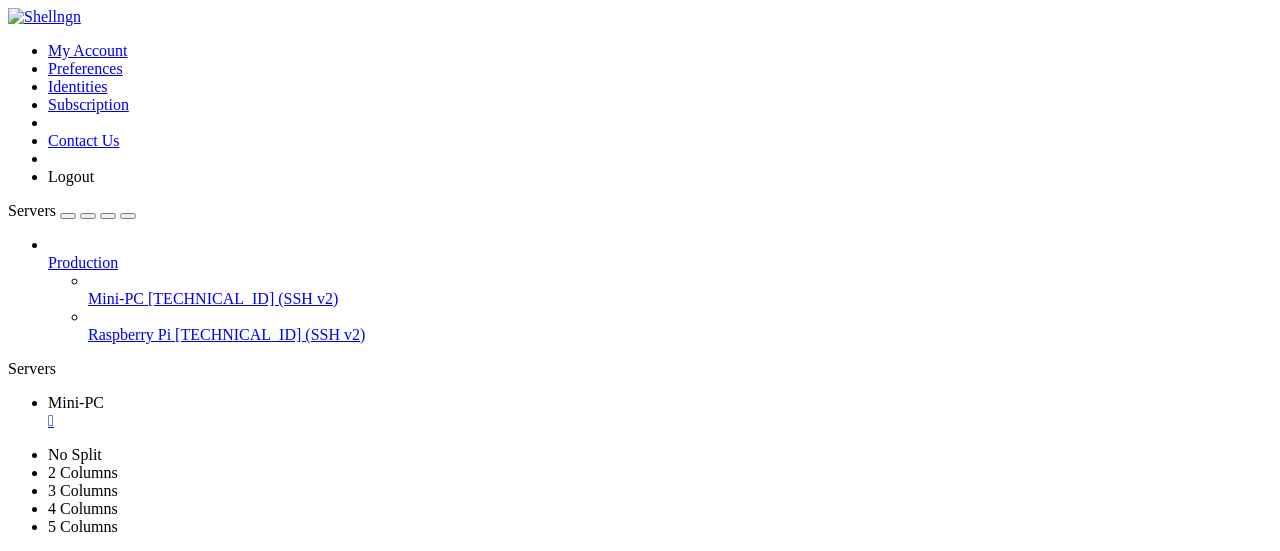 drag, startPoint x: 212, startPoint y: 1103, endPoint x: 408, endPoint y: 1099, distance: 196.04082 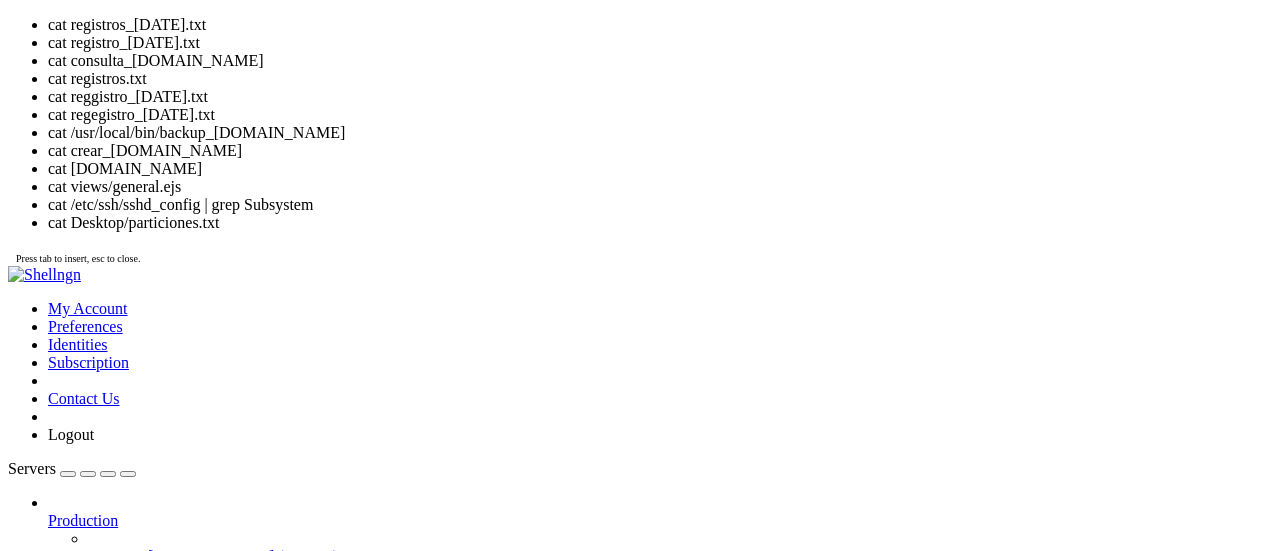 scroll, scrollTop: 19, scrollLeft: 4, axis: both 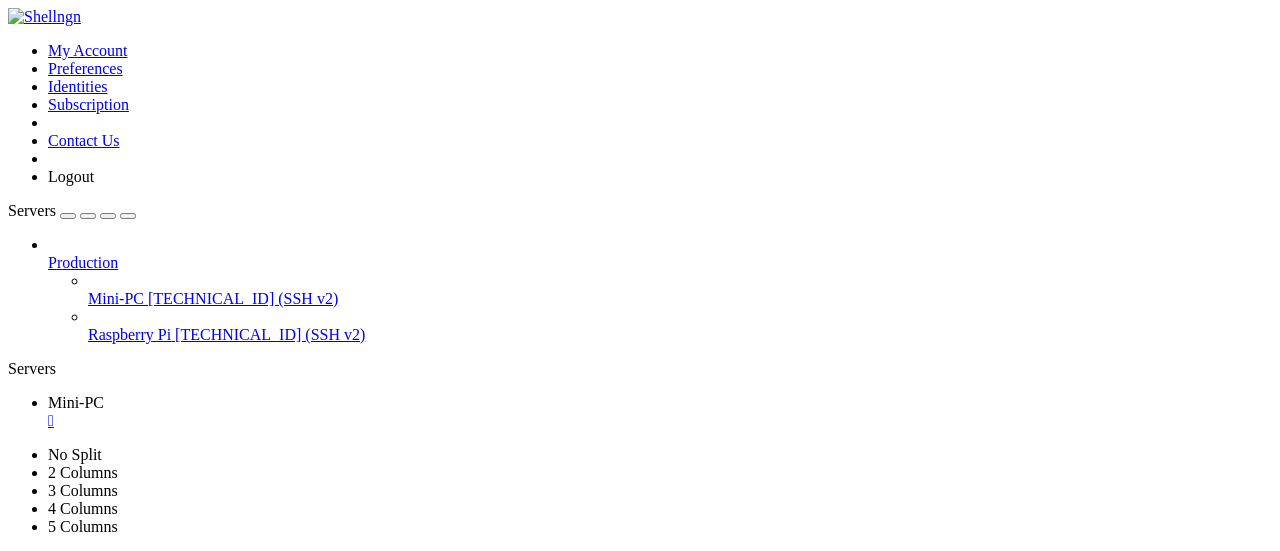 click on "seguridad-centro@SC-VM : ~/Documentos/automatismos $" 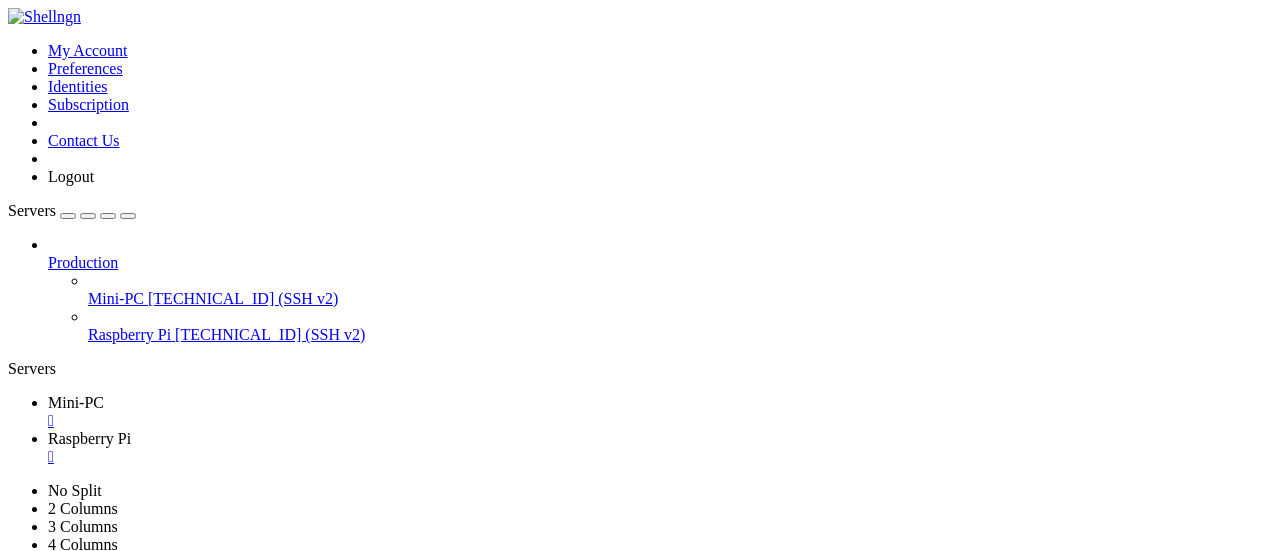 scroll, scrollTop: 0, scrollLeft: 0, axis: both 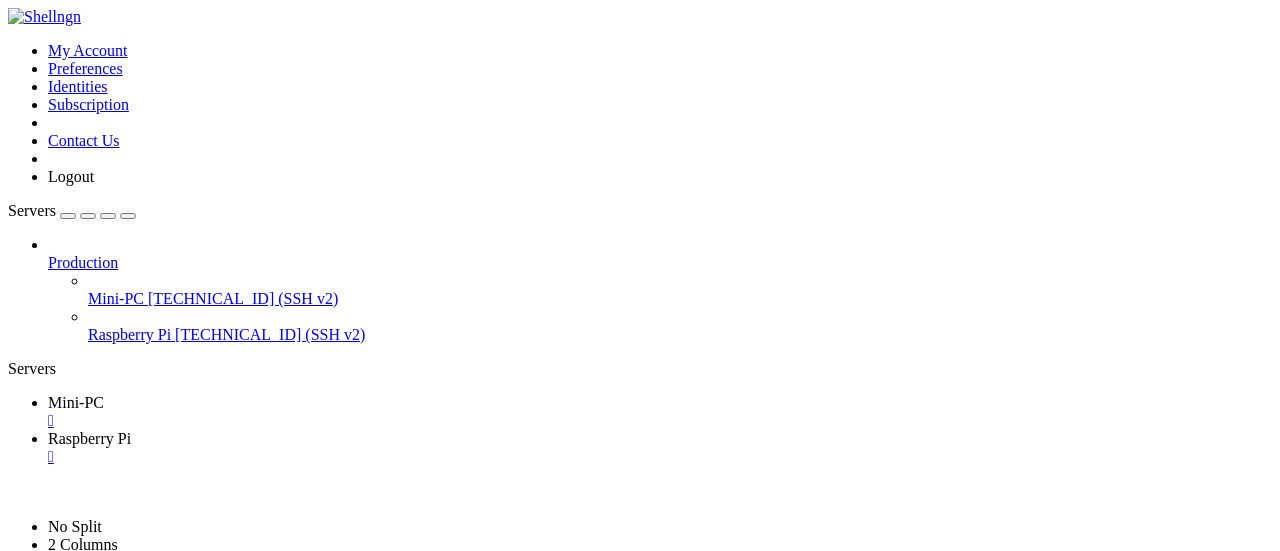 drag, startPoint x: 586, startPoint y: 19, endPoint x: 430, endPoint y: 15, distance: 156.05127 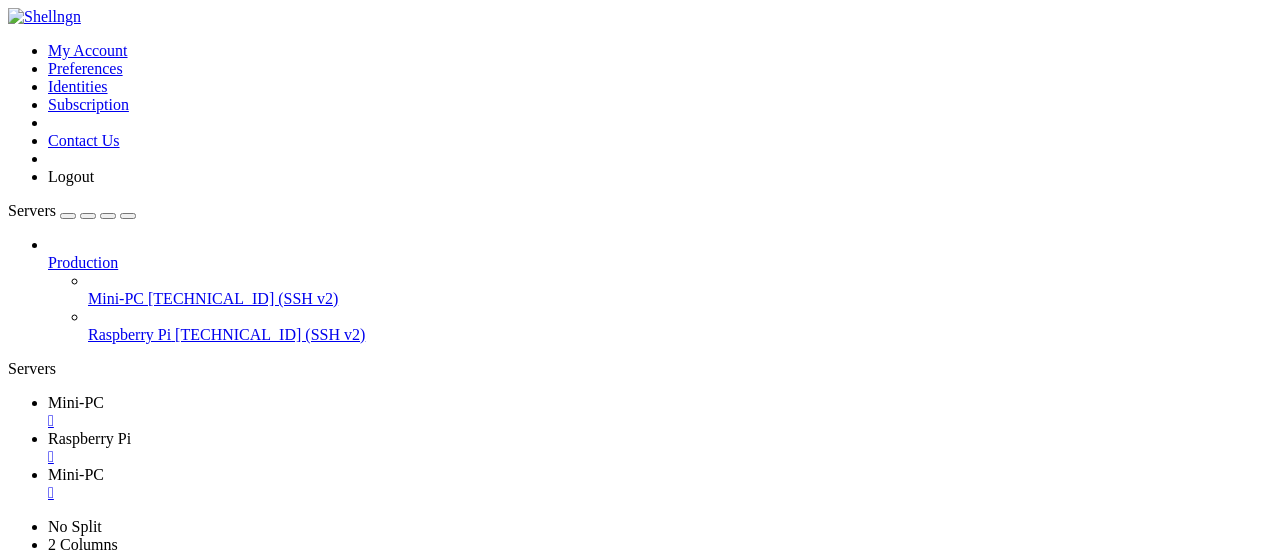 click 